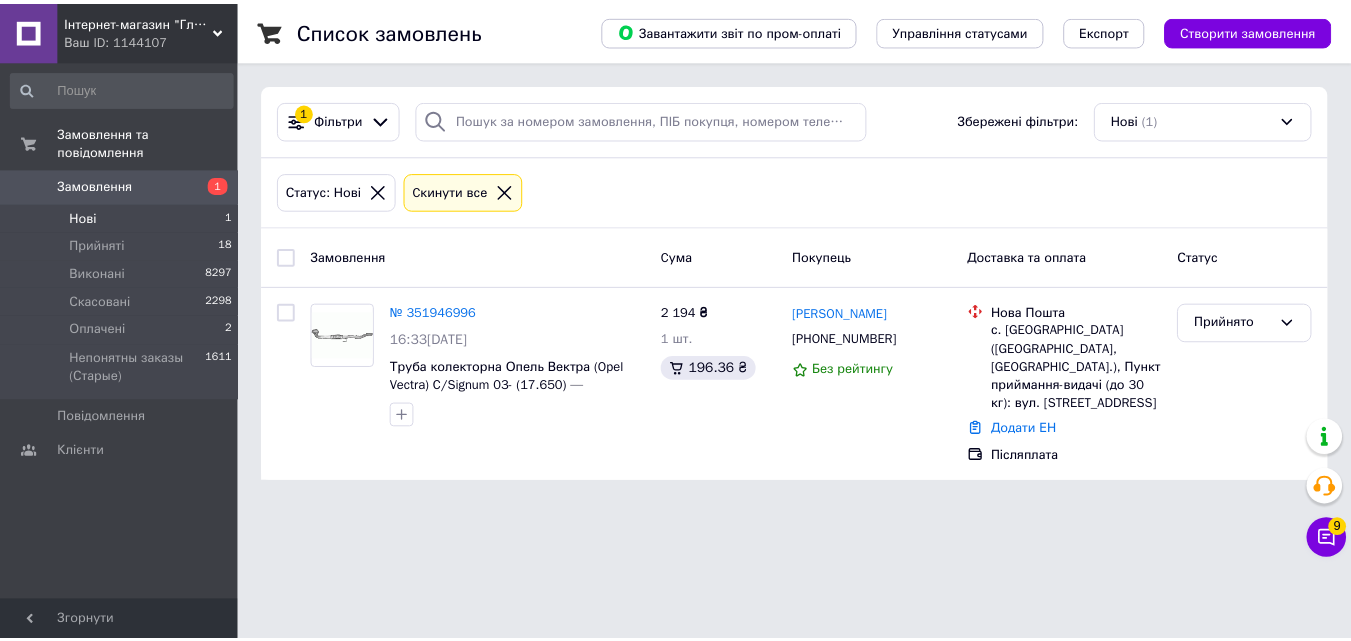 scroll, scrollTop: 0, scrollLeft: 0, axis: both 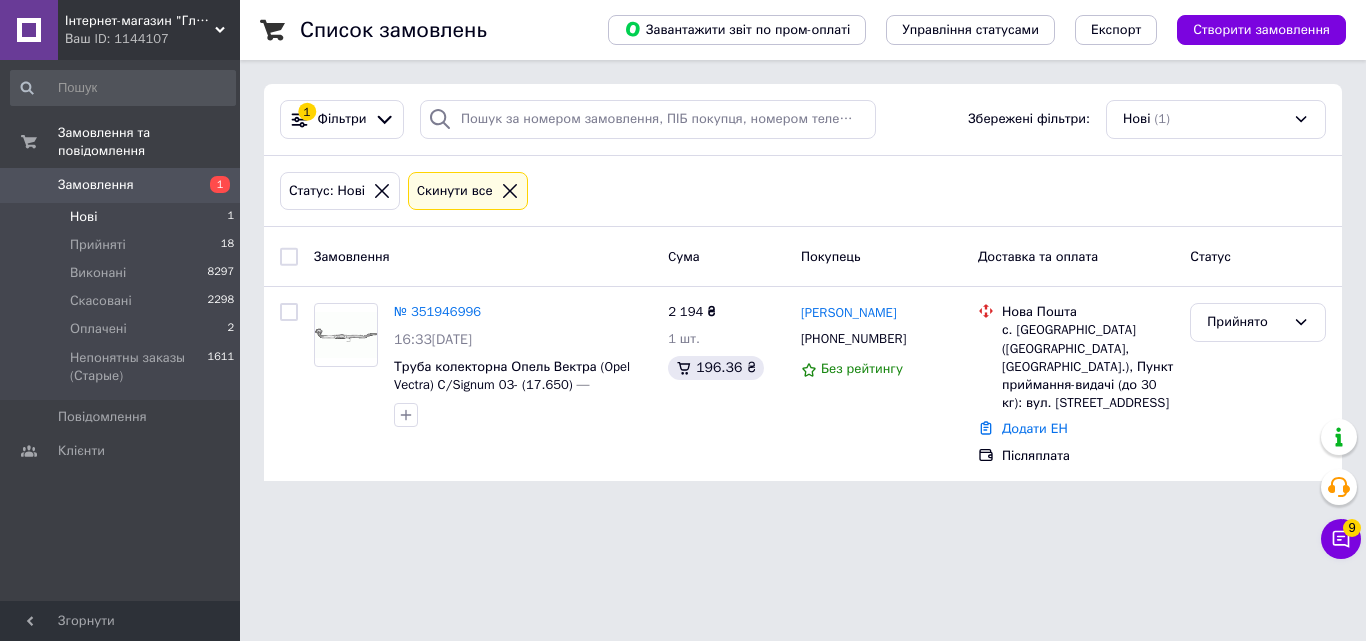 click on "Замовлення" at bounding box center [121, 185] 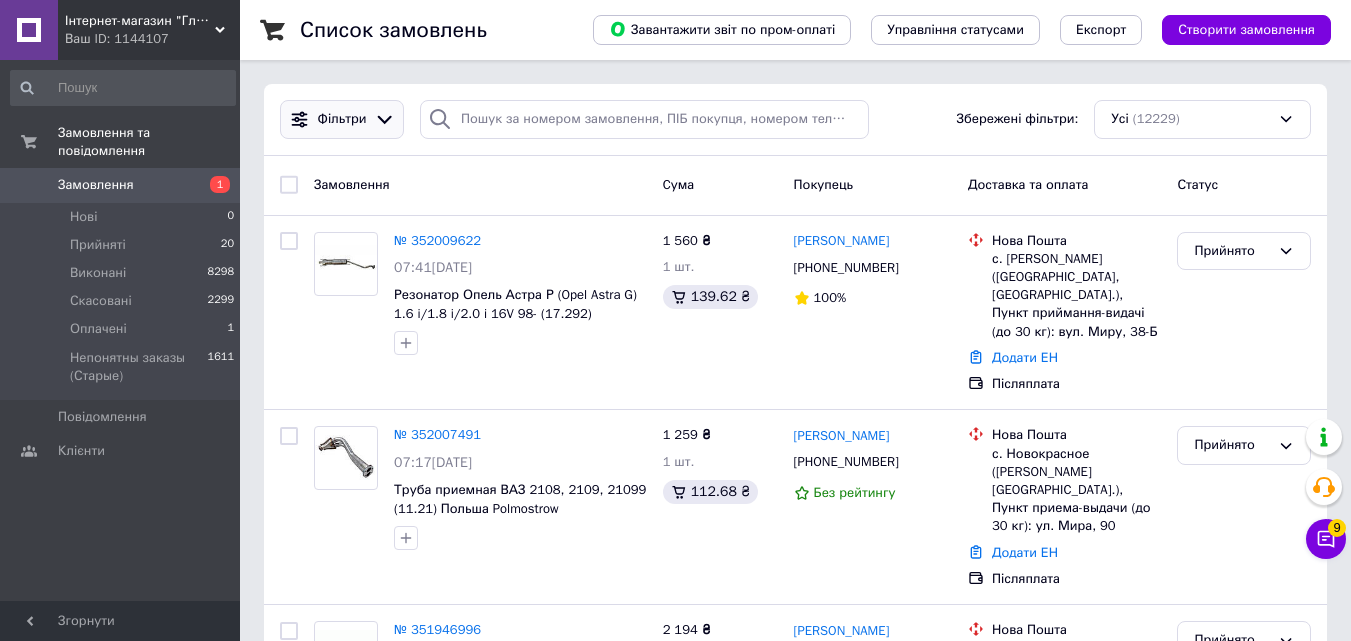 click at bounding box center [384, 119] 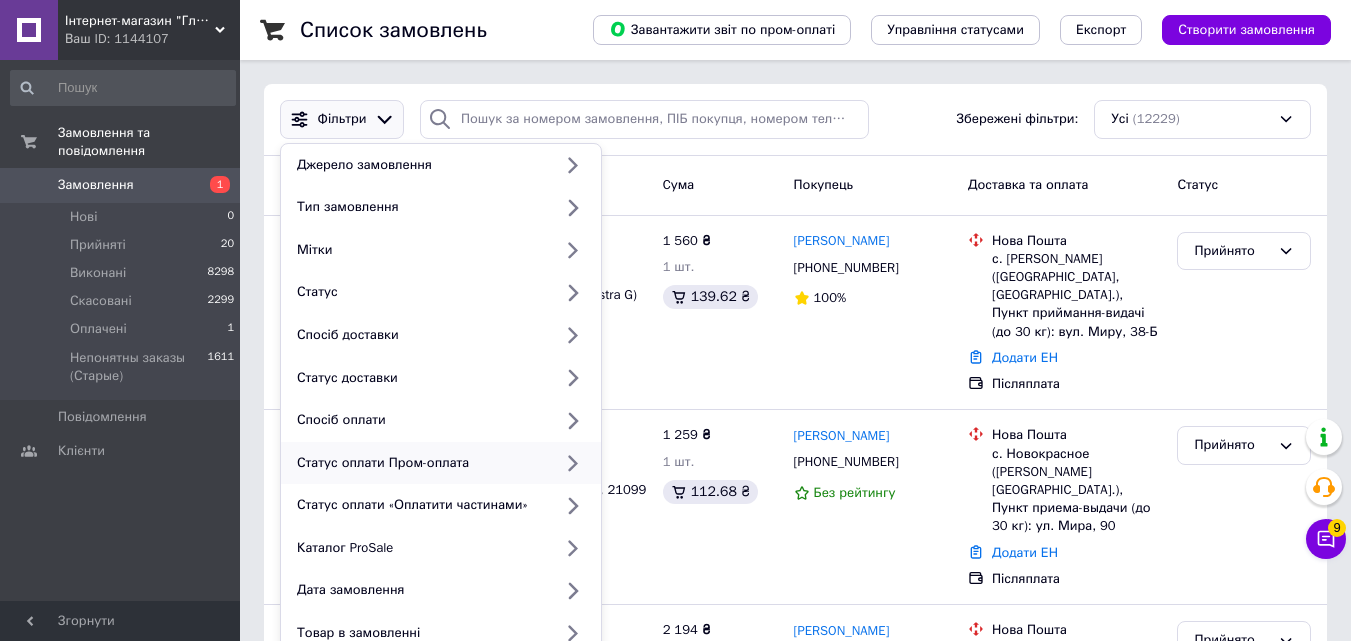 click on "Статус оплати Пром-оплата" at bounding box center (420, 463) 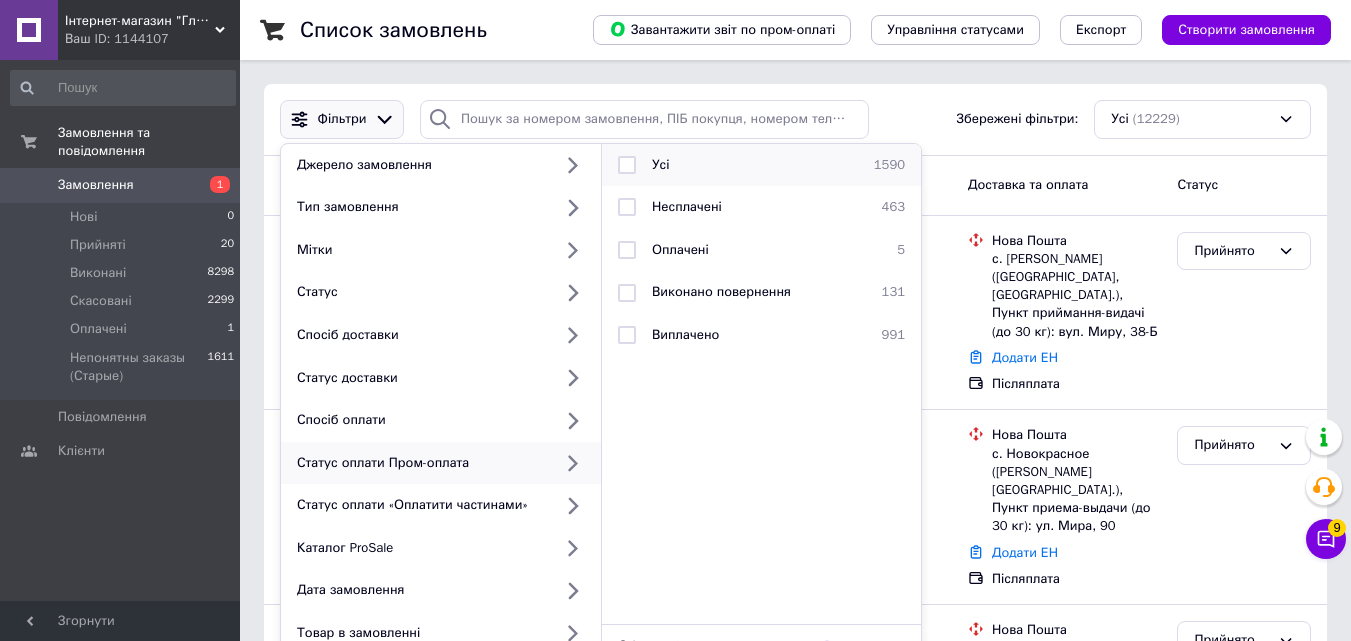 click at bounding box center [627, 165] 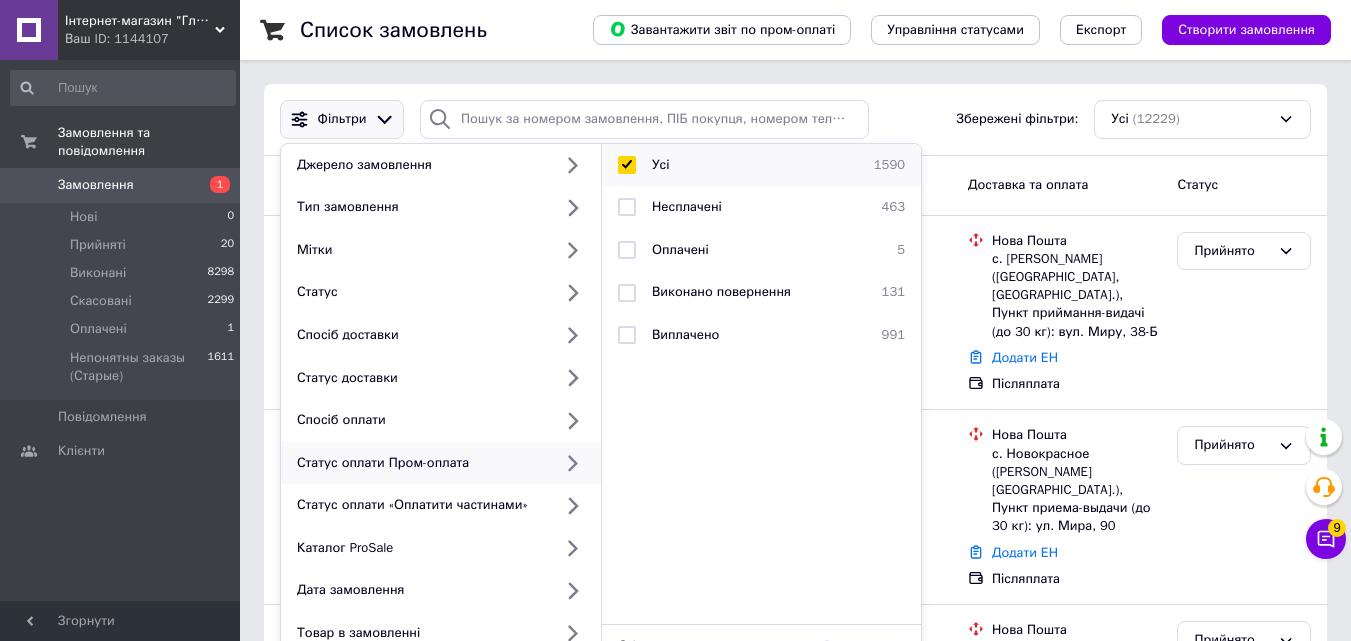 checkbox on "true" 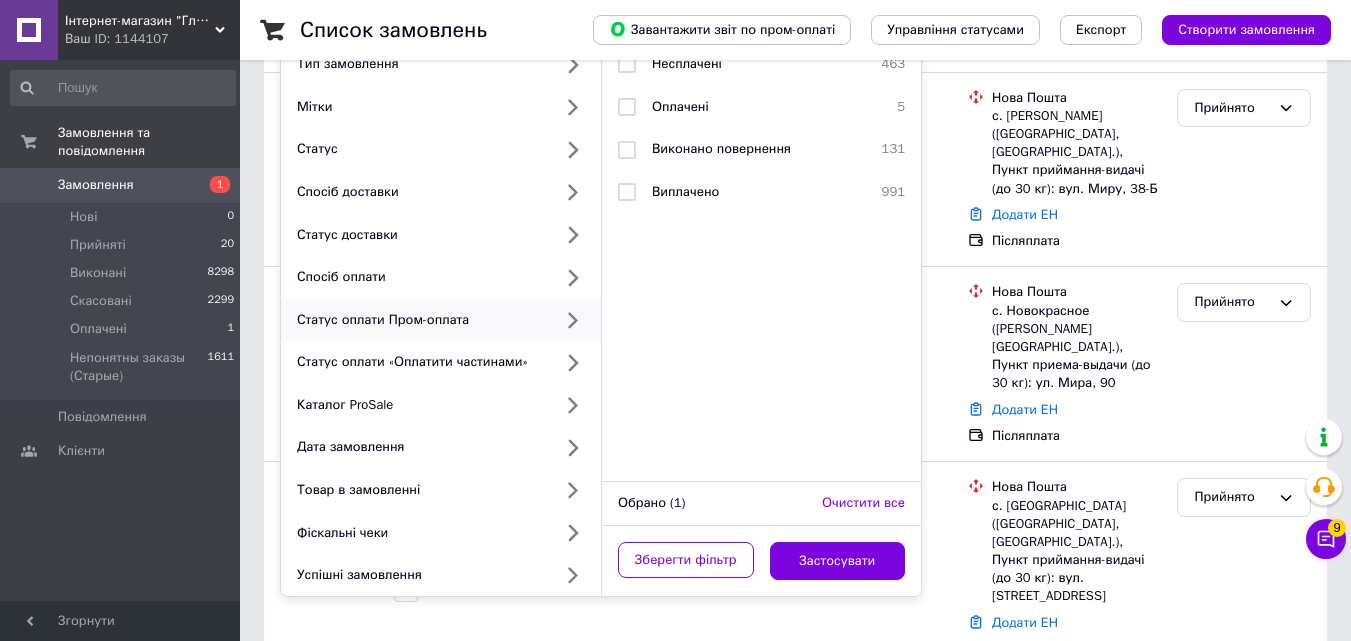 scroll, scrollTop: 300, scrollLeft: 0, axis: vertical 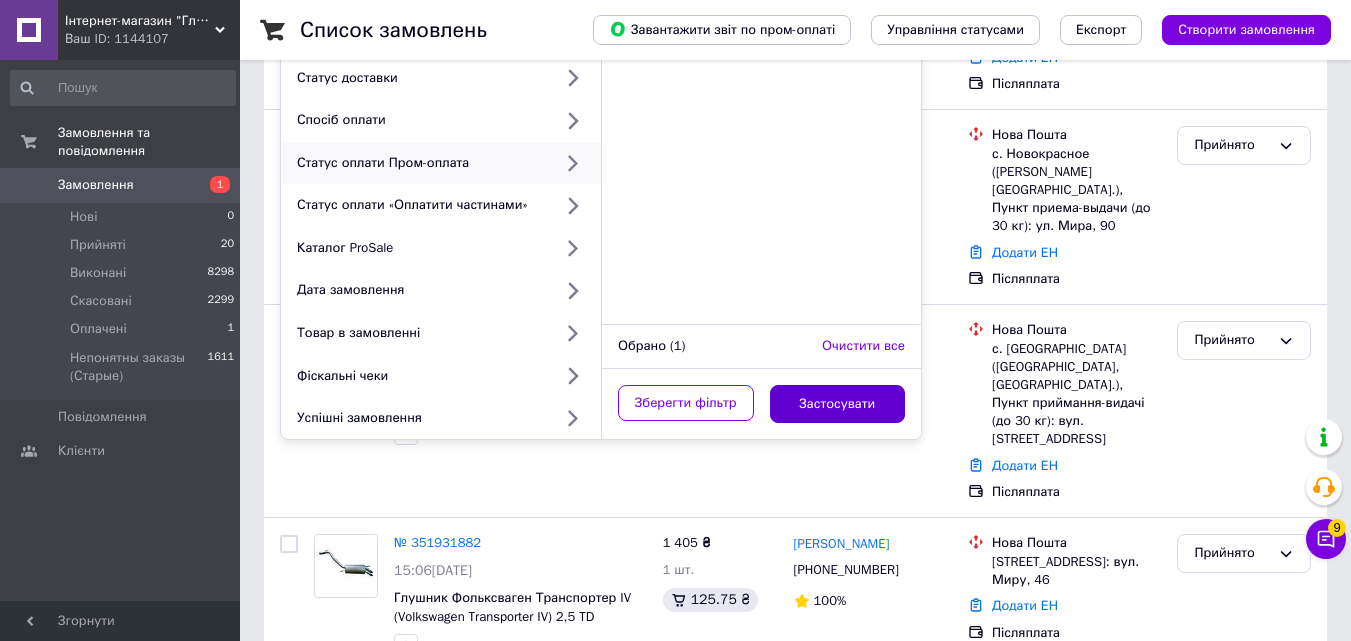 click on "Застосувати" at bounding box center [838, 404] 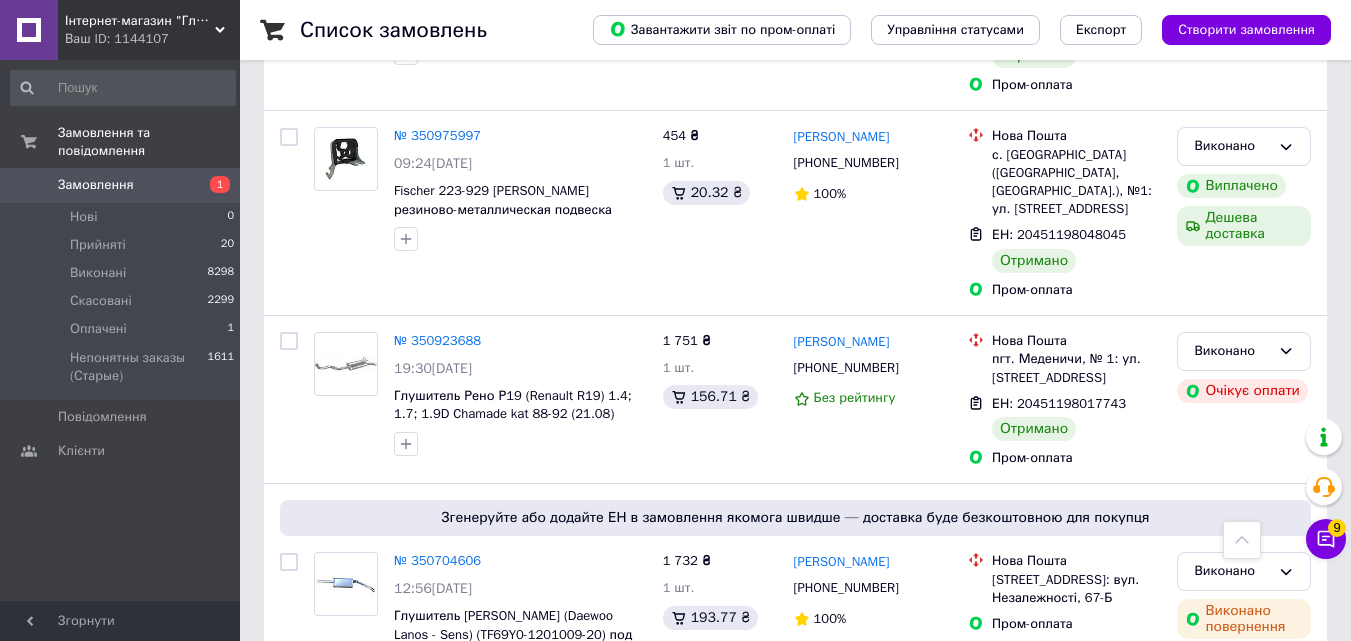 scroll, scrollTop: 3430, scrollLeft: 0, axis: vertical 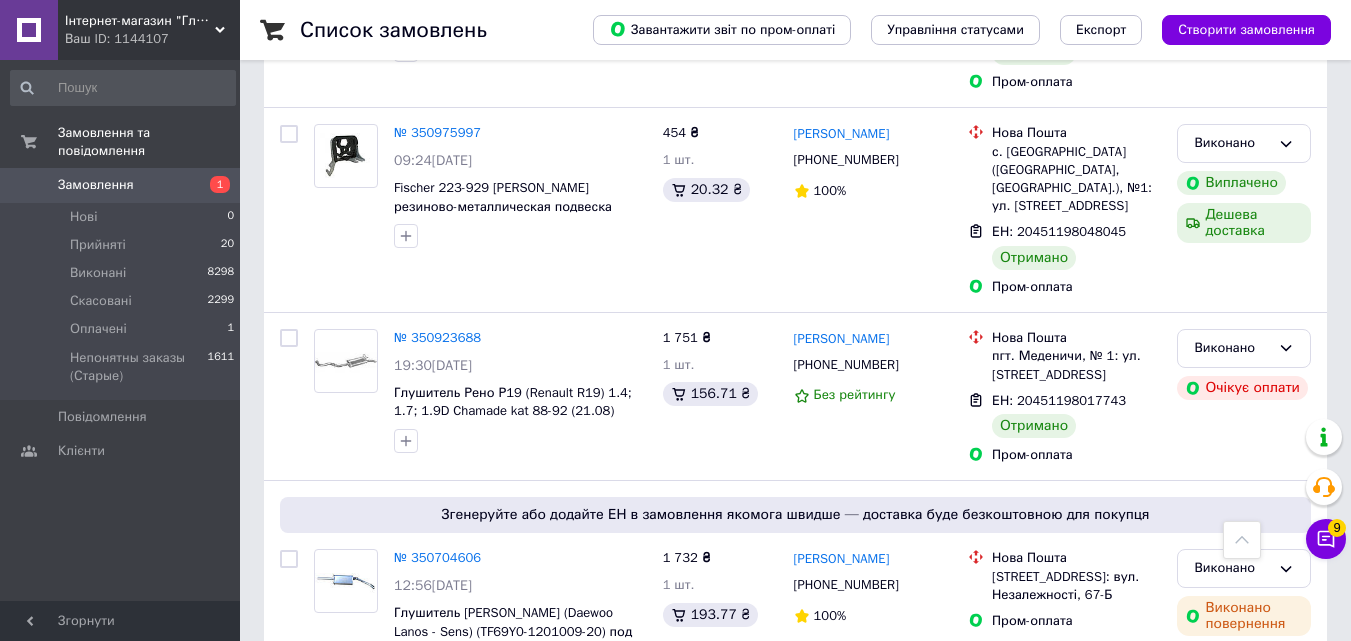 click on "2" at bounding box center [327, 745] 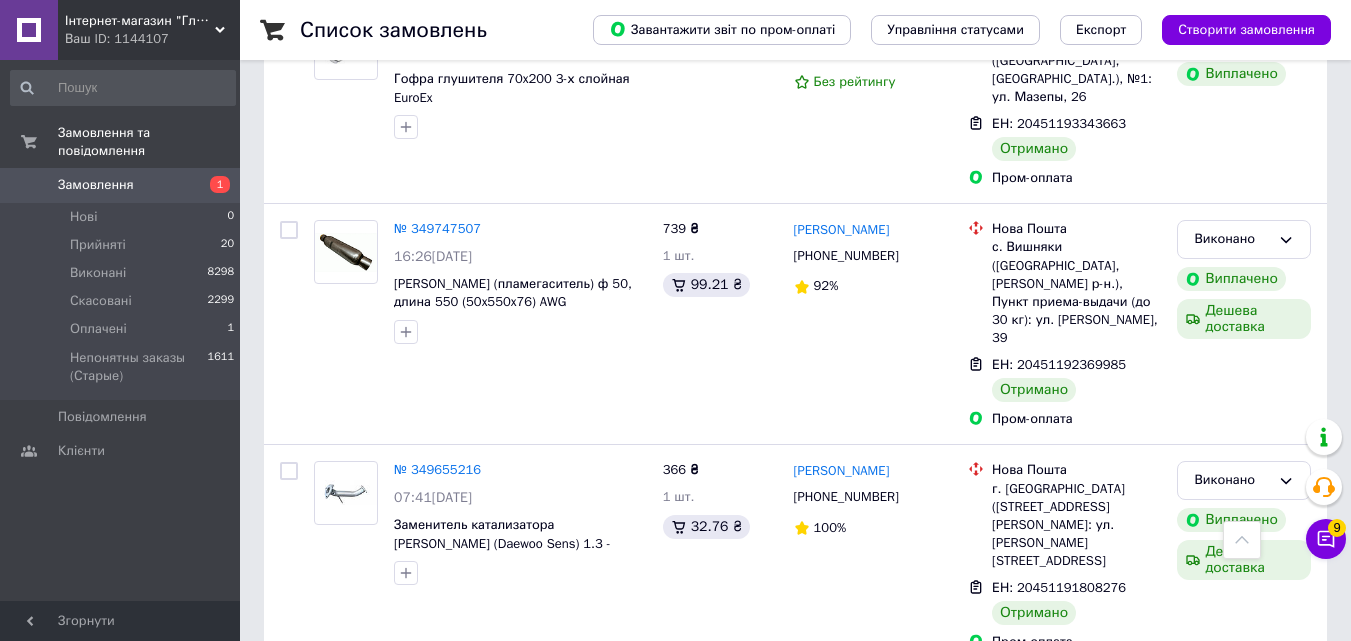 scroll, scrollTop: 3575, scrollLeft: 0, axis: vertical 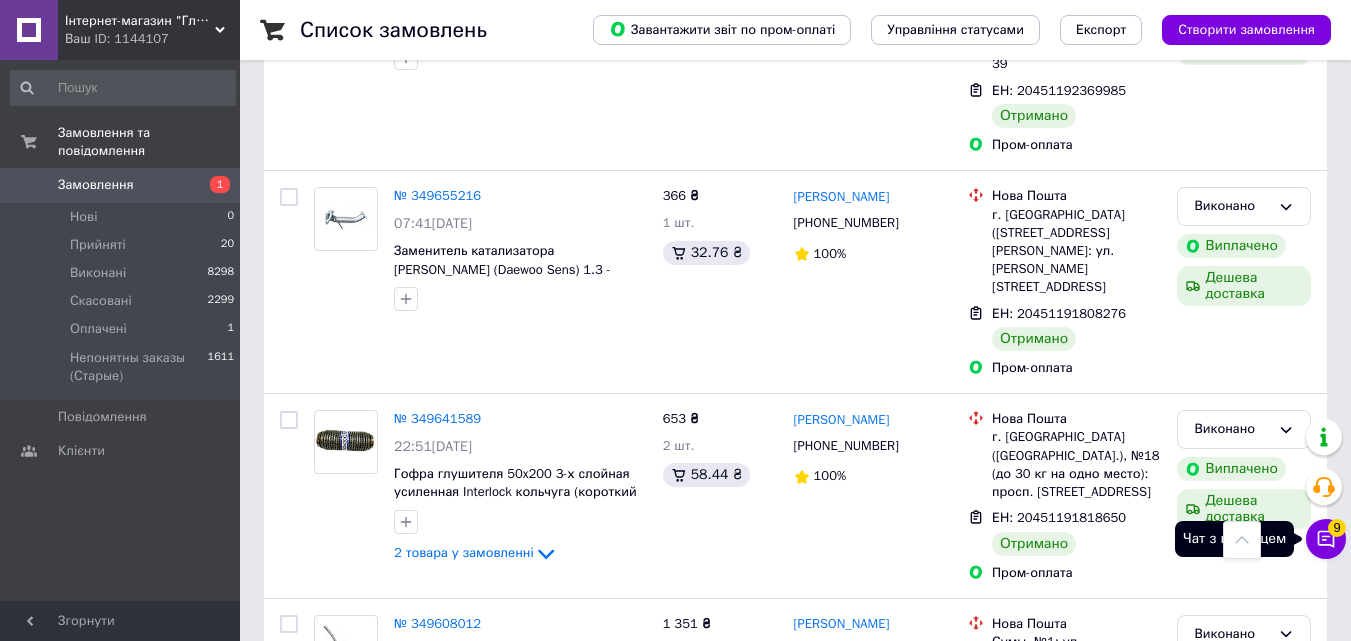 click 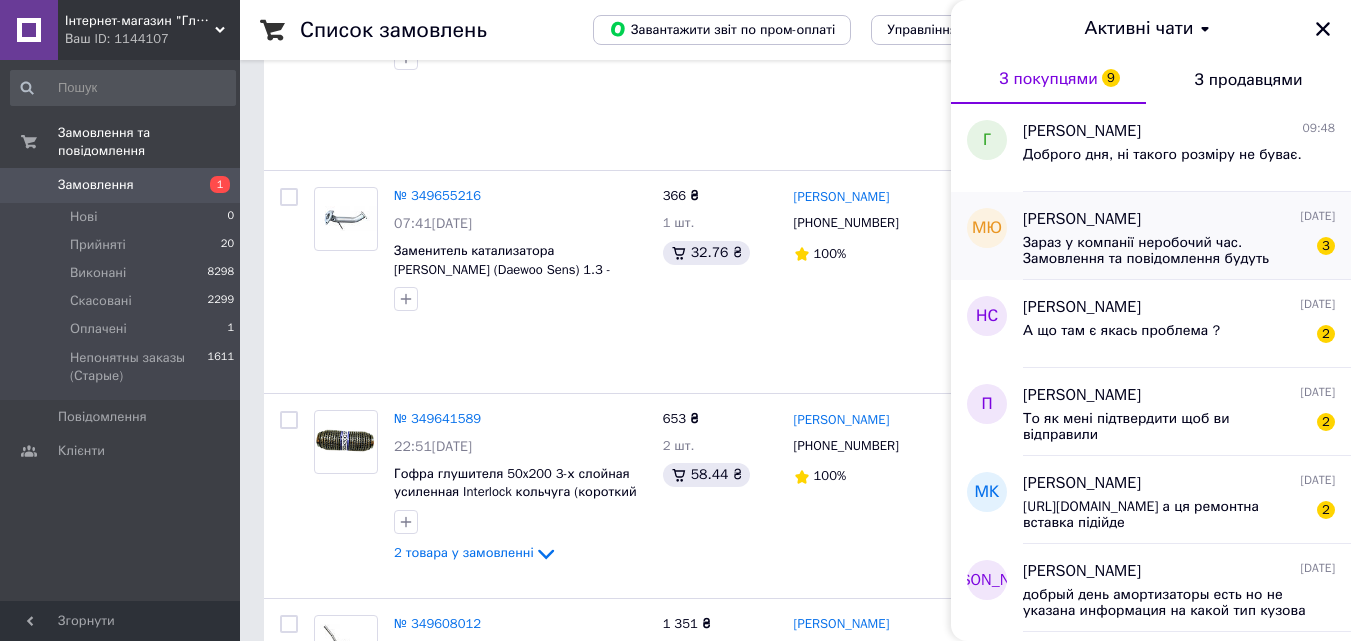 scroll, scrollTop: 100, scrollLeft: 0, axis: vertical 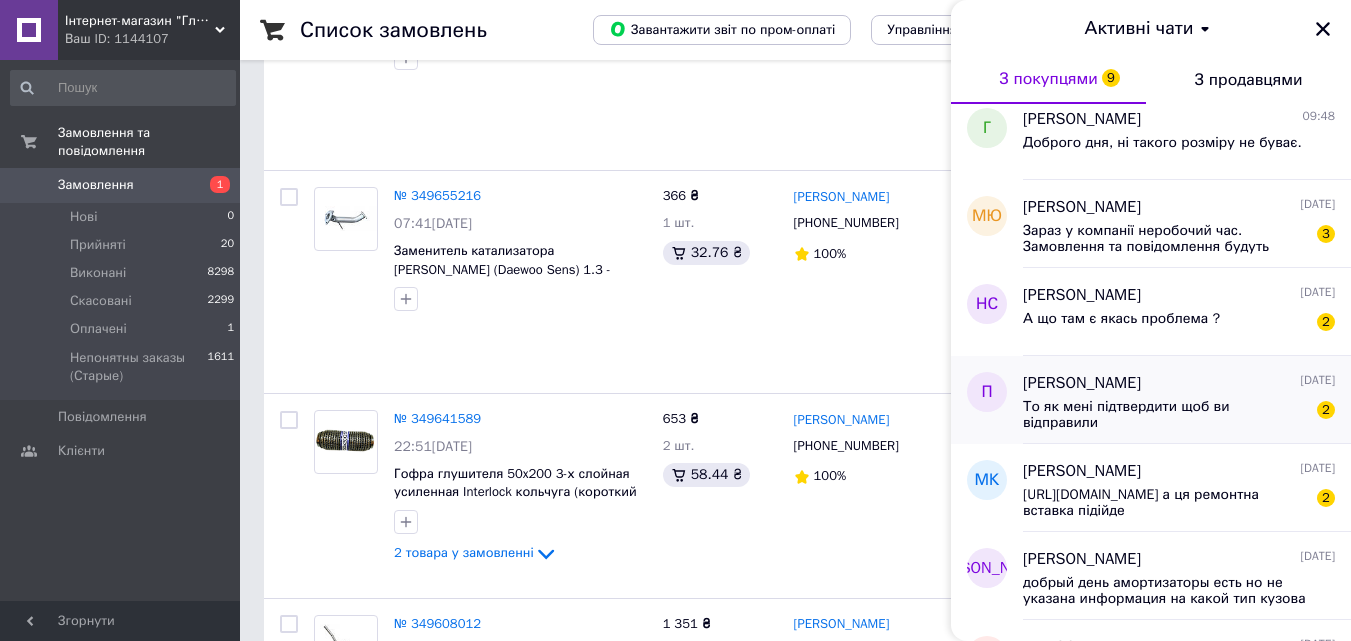 click on "То як мені підтвердити щоб ви відправили 2" at bounding box center (1179, 413) 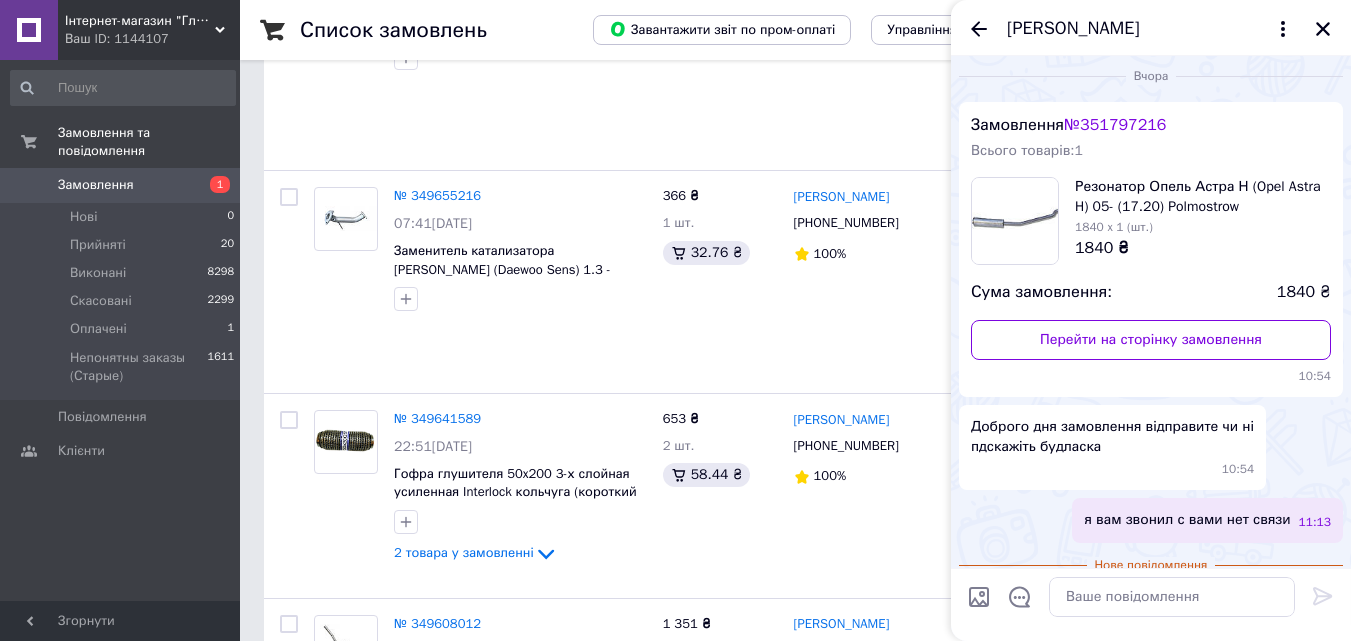 scroll, scrollTop: 0, scrollLeft: 0, axis: both 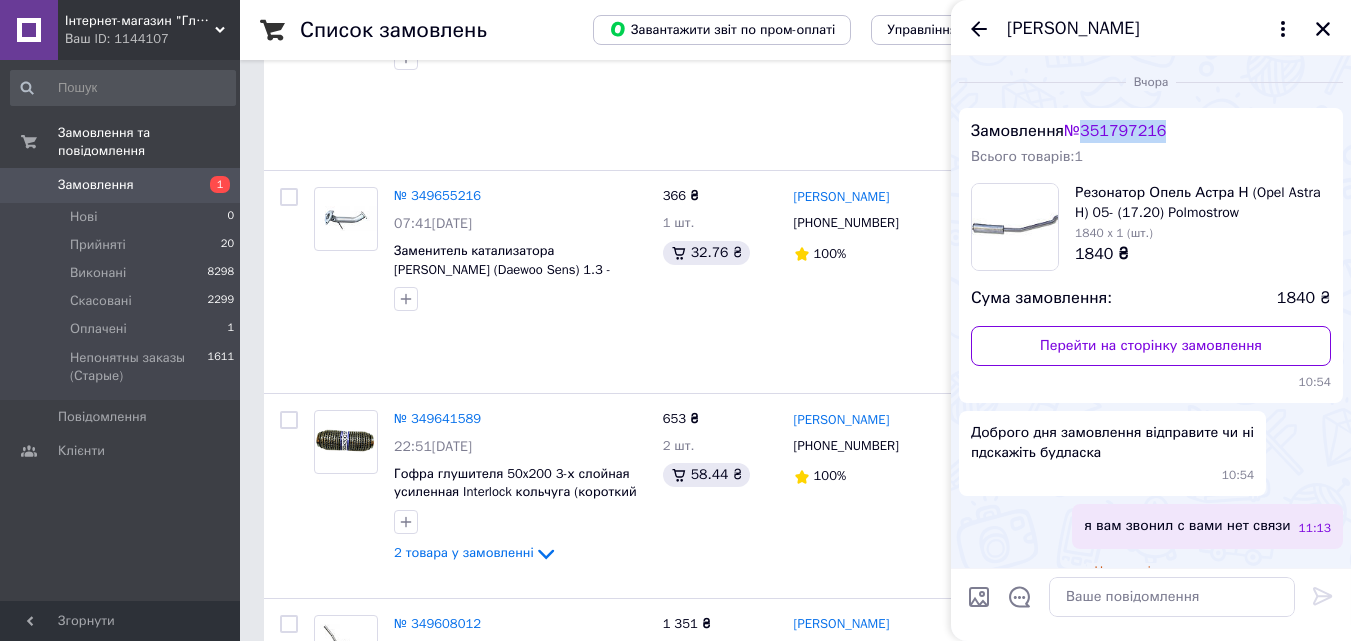 drag, startPoint x: 1176, startPoint y: 132, endPoint x: 1092, endPoint y: 140, distance: 84.38009 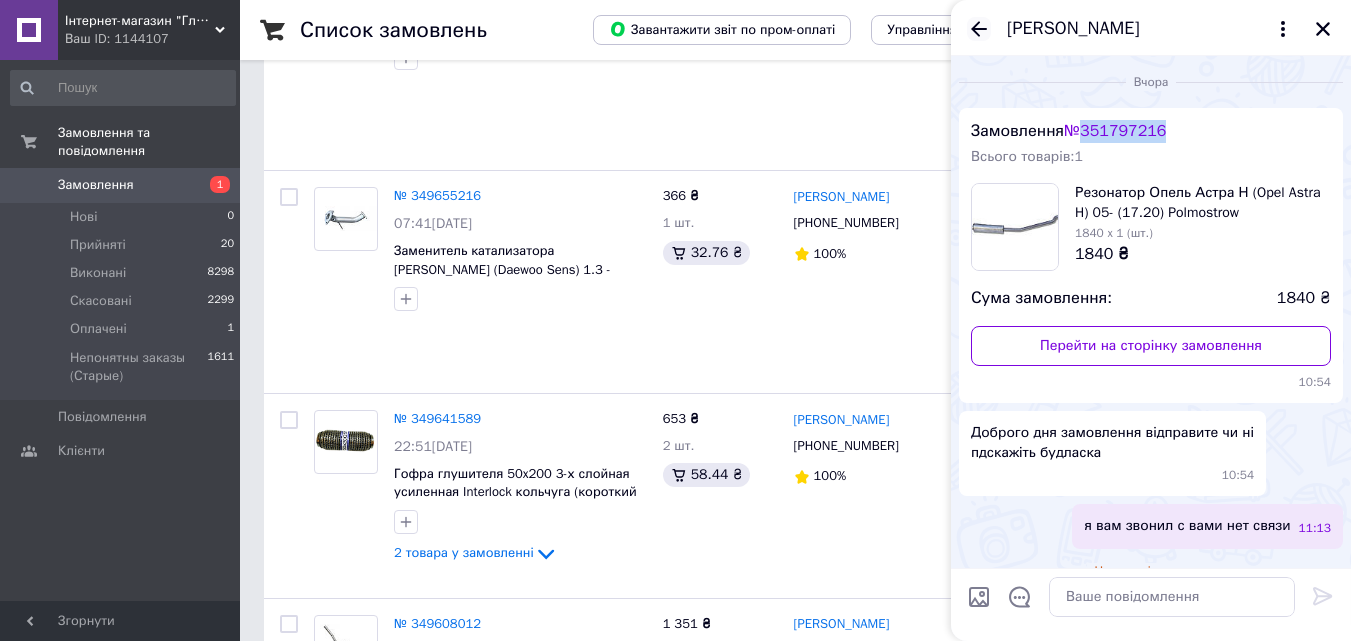 click 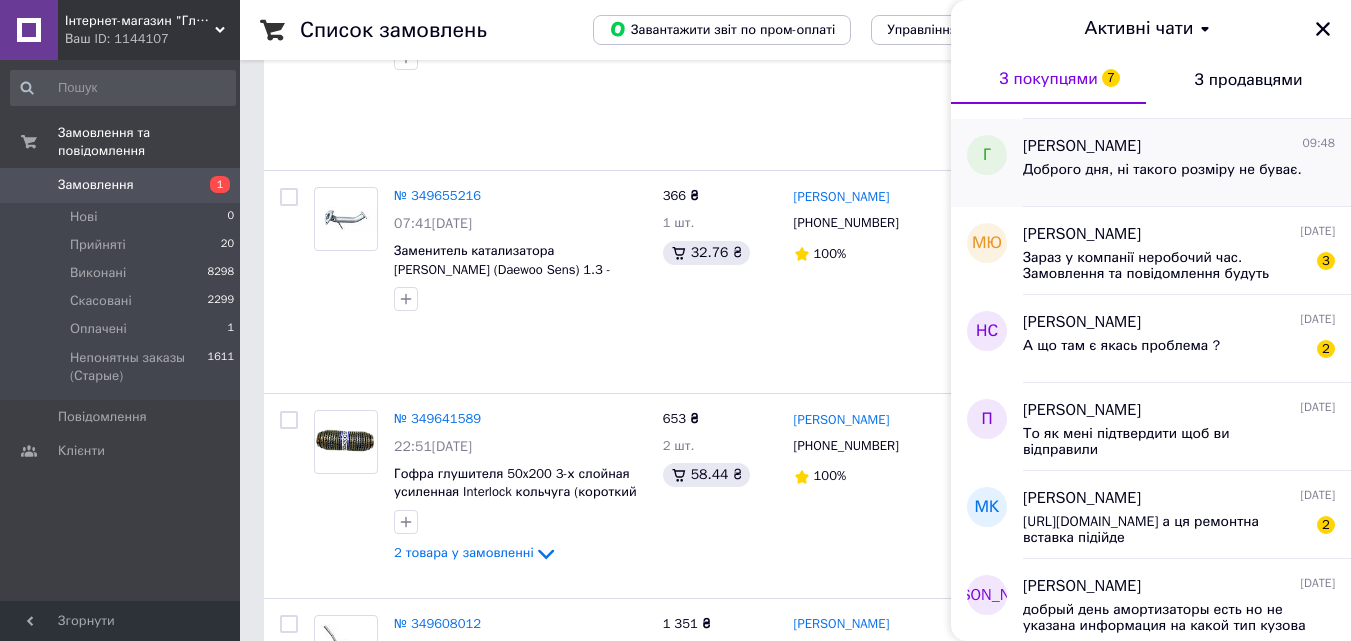 scroll, scrollTop: 100, scrollLeft: 0, axis: vertical 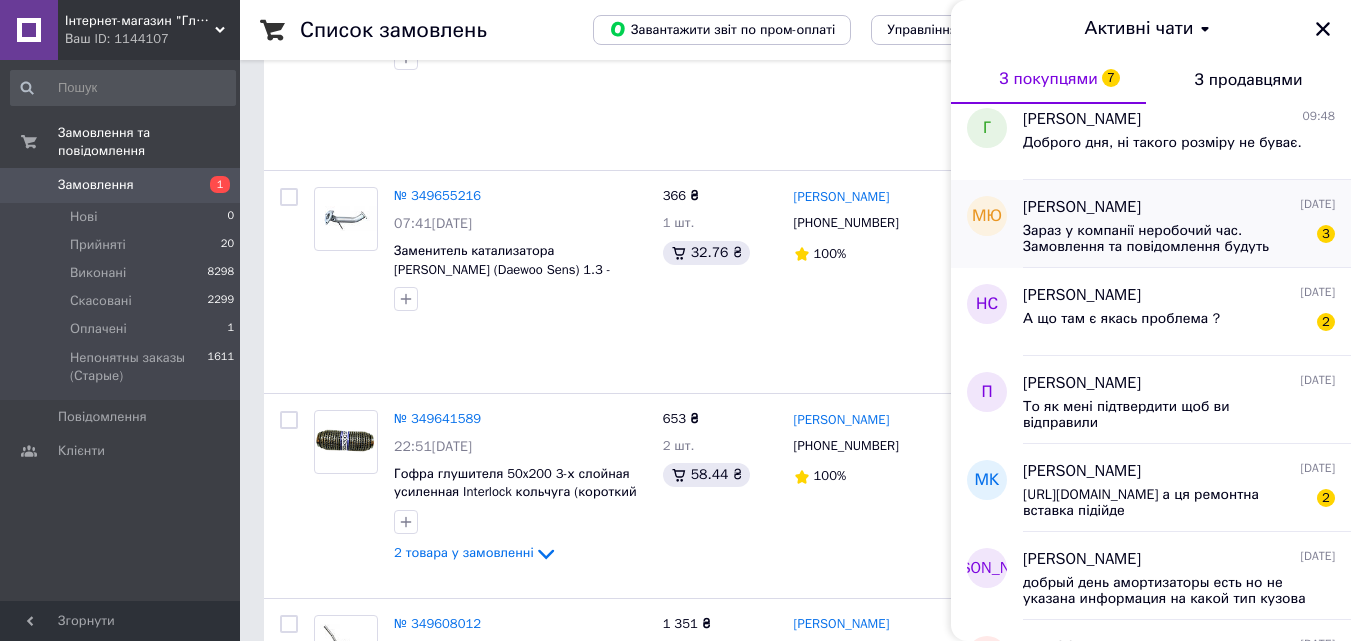 click on "Зараз у компанії неробочий час. Замовлення та повідомлення будуть оброблені з 09:00 найближчого робочого дня (завтра, 10.07)" at bounding box center [1165, 239] 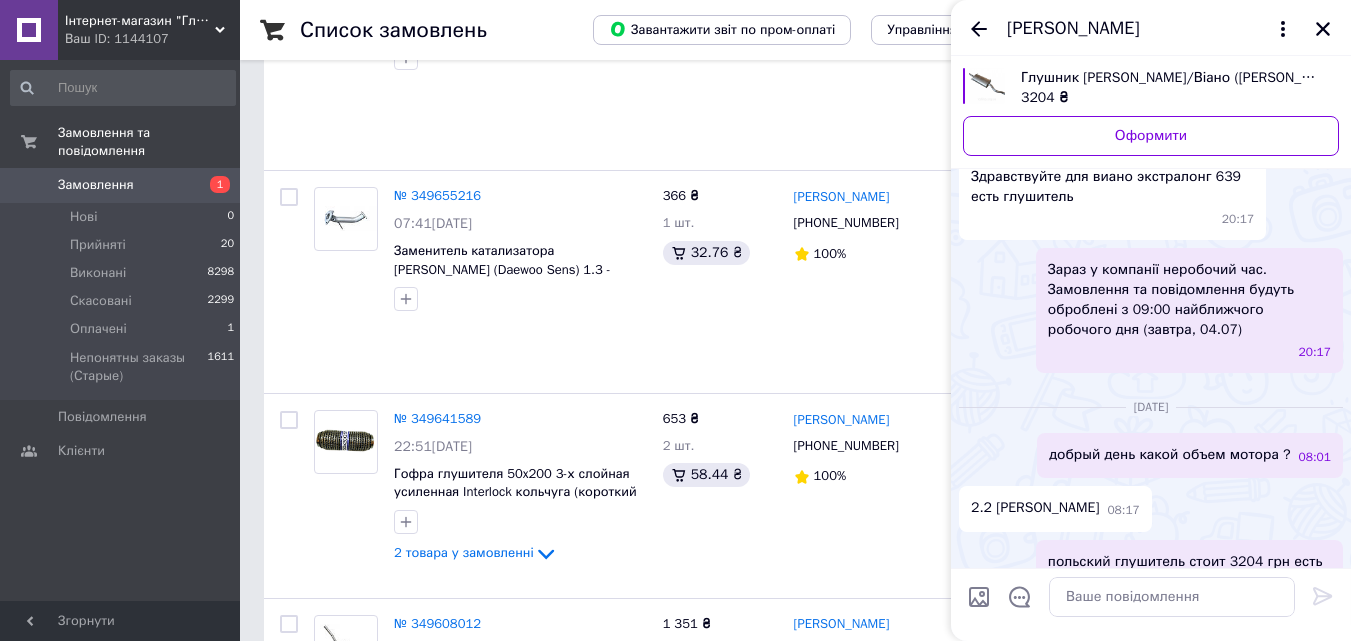 scroll, scrollTop: 0, scrollLeft: 0, axis: both 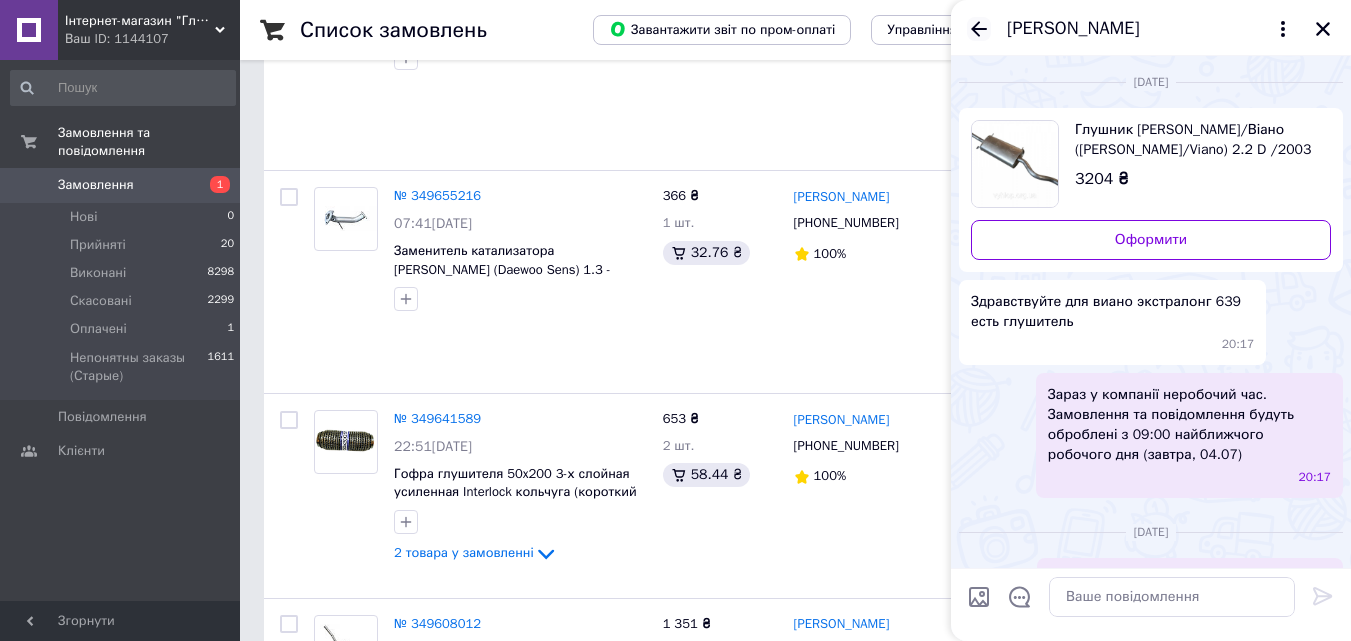 click 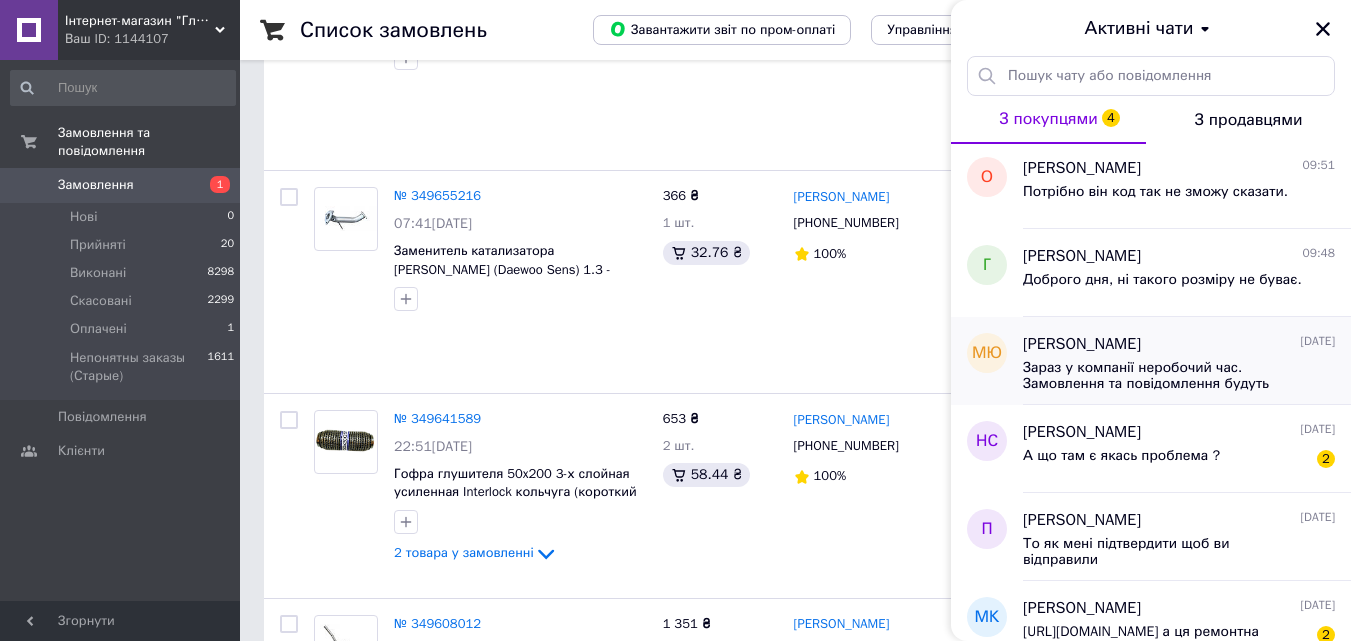 scroll, scrollTop: 0, scrollLeft: 0, axis: both 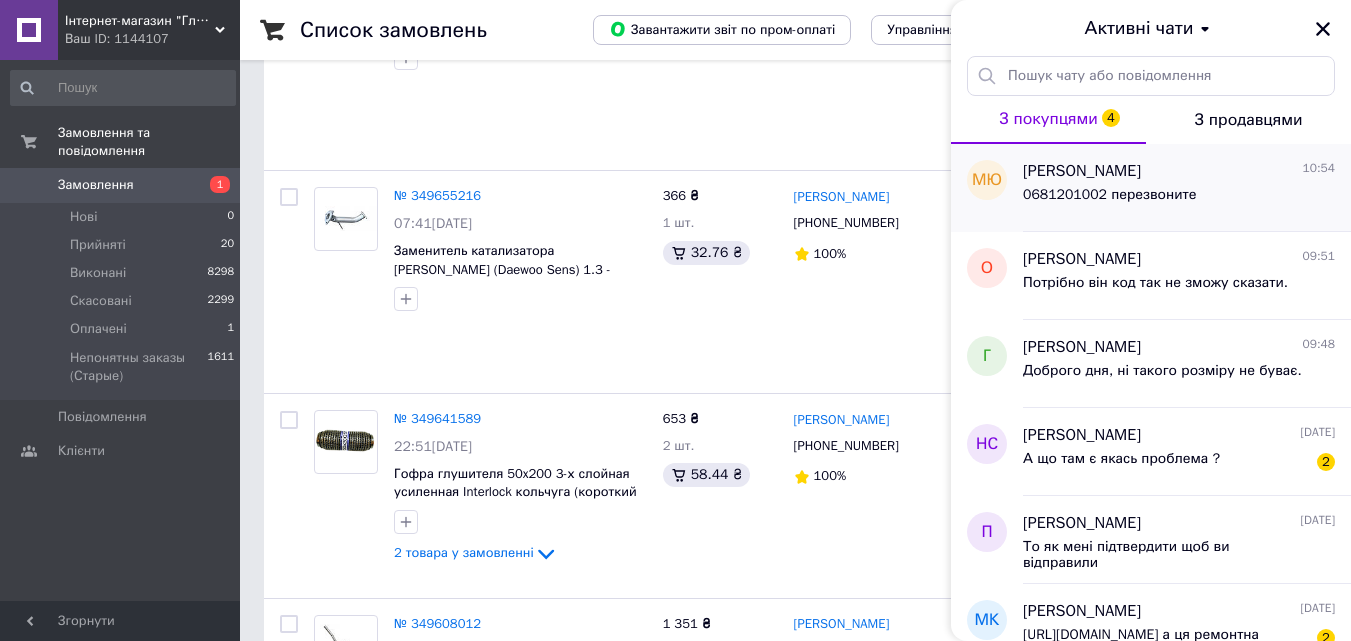 click on "[PERSON_NAME]" at bounding box center [1082, 171] 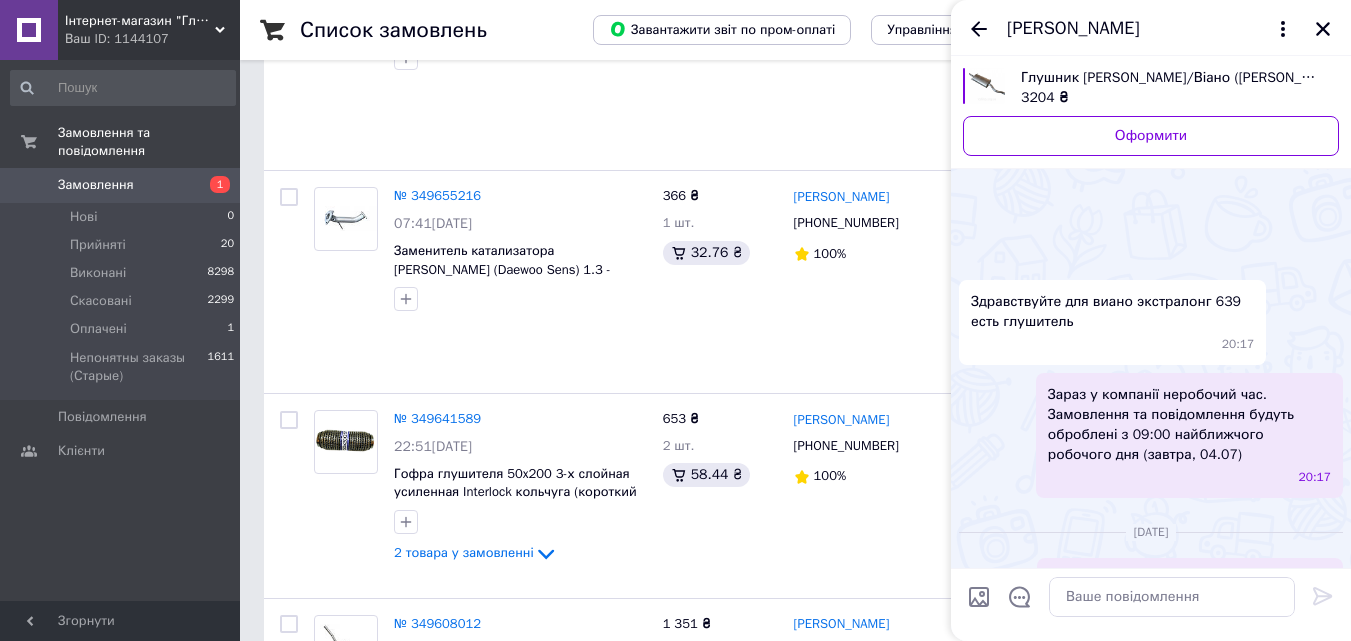 scroll, scrollTop: 745, scrollLeft: 0, axis: vertical 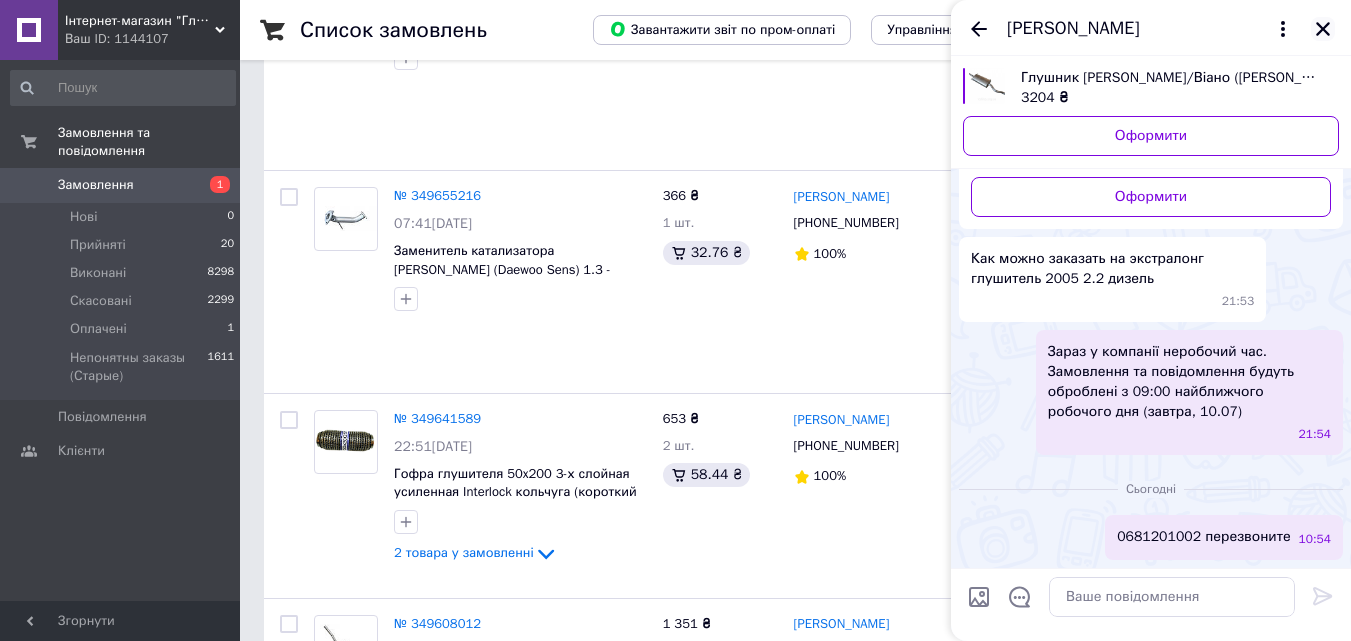 click 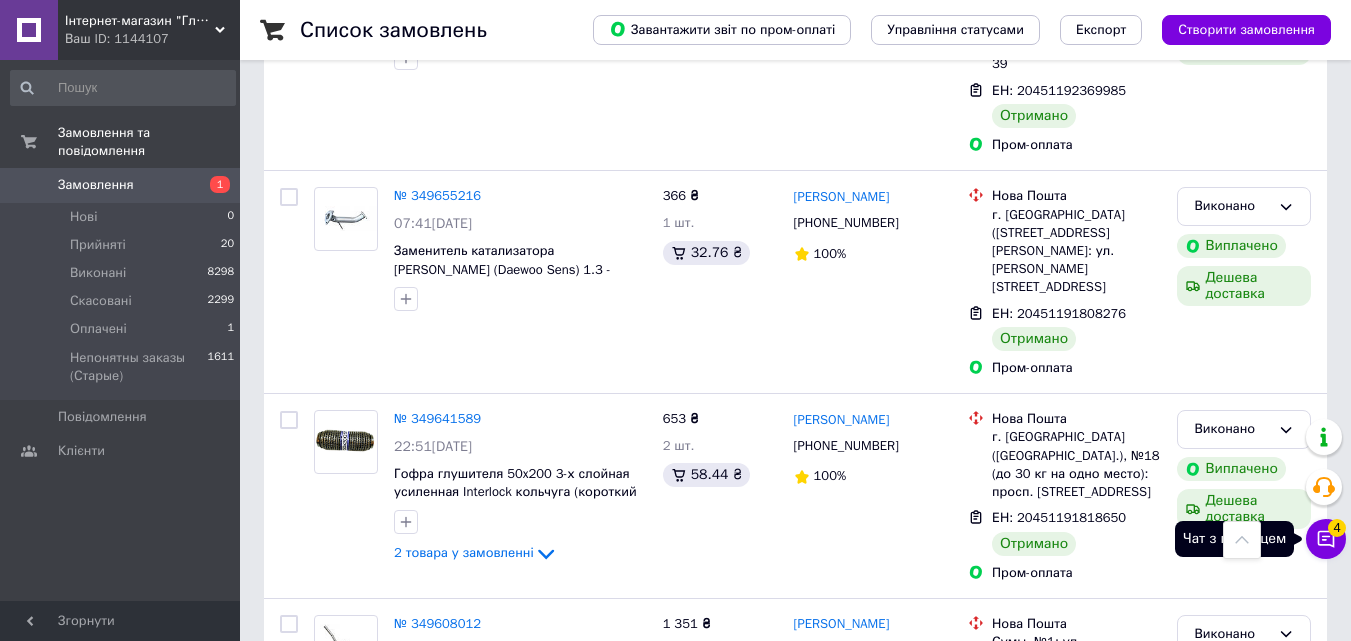 click 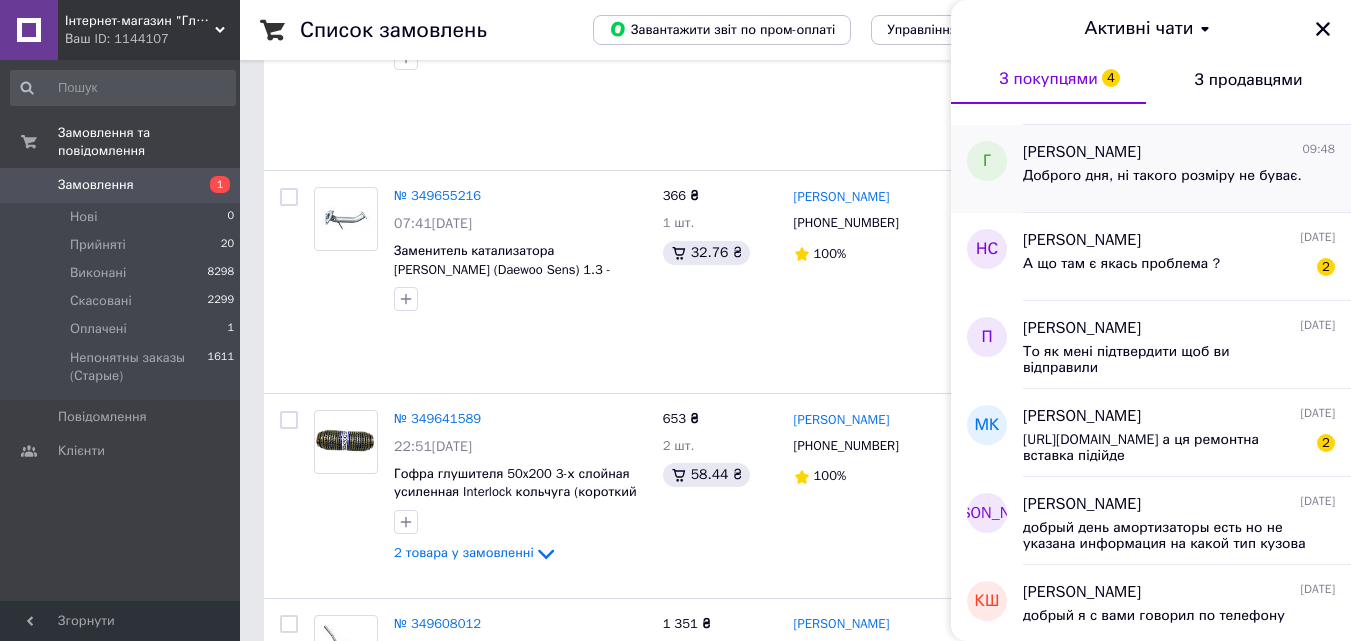 scroll, scrollTop: 200, scrollLeft: 0, axis: vertical 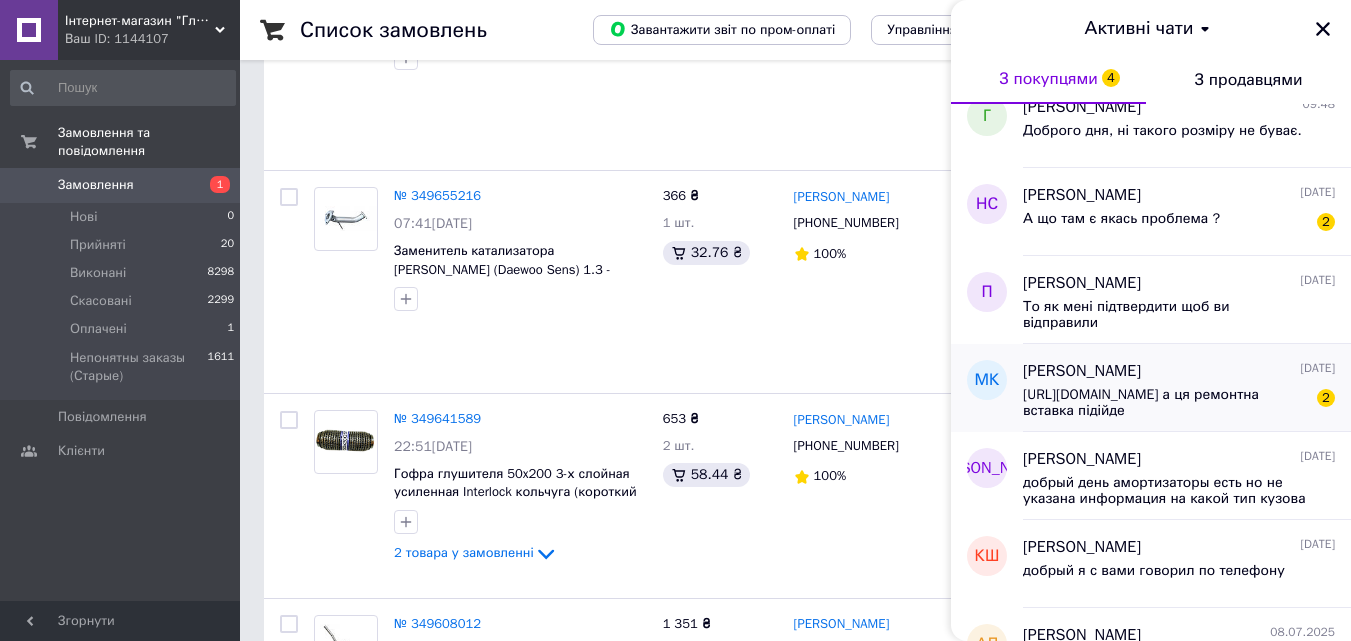 click on "[URL][DOMAIN_NAME] а ця ремонтна вставка підійде 2" at bounding box center [1179, 401] 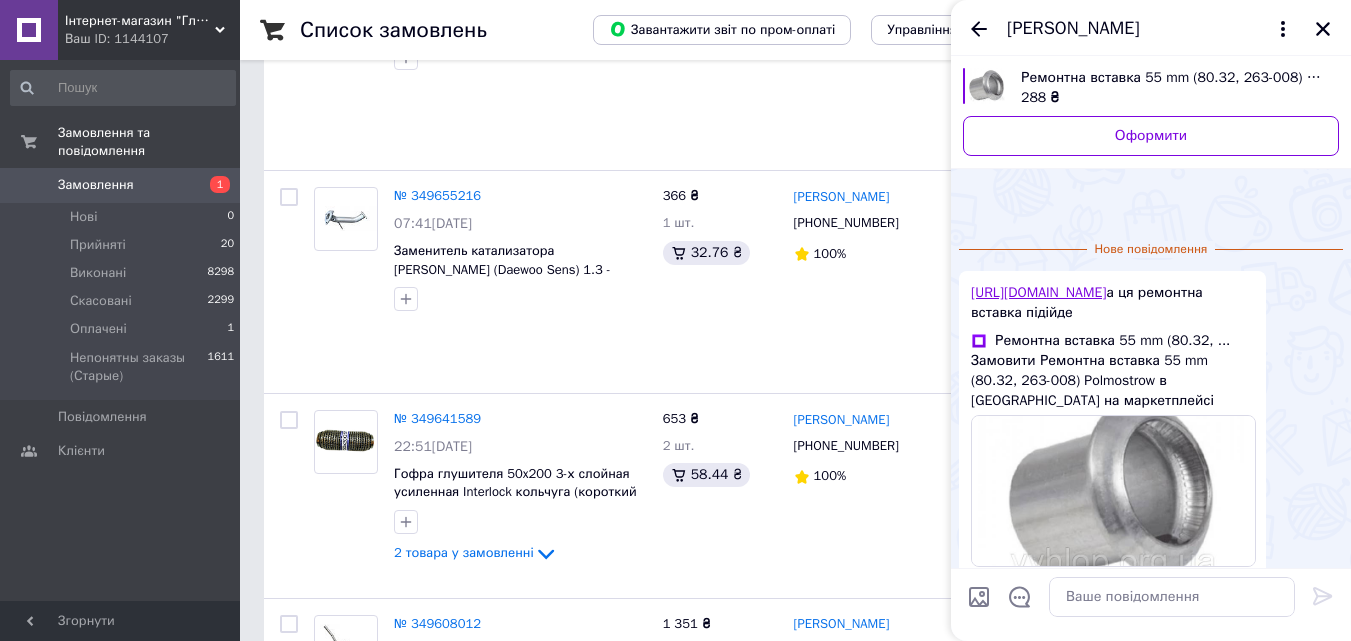 scroll, scrollTop: 1699, scrollLeft: 0, axis: vertical 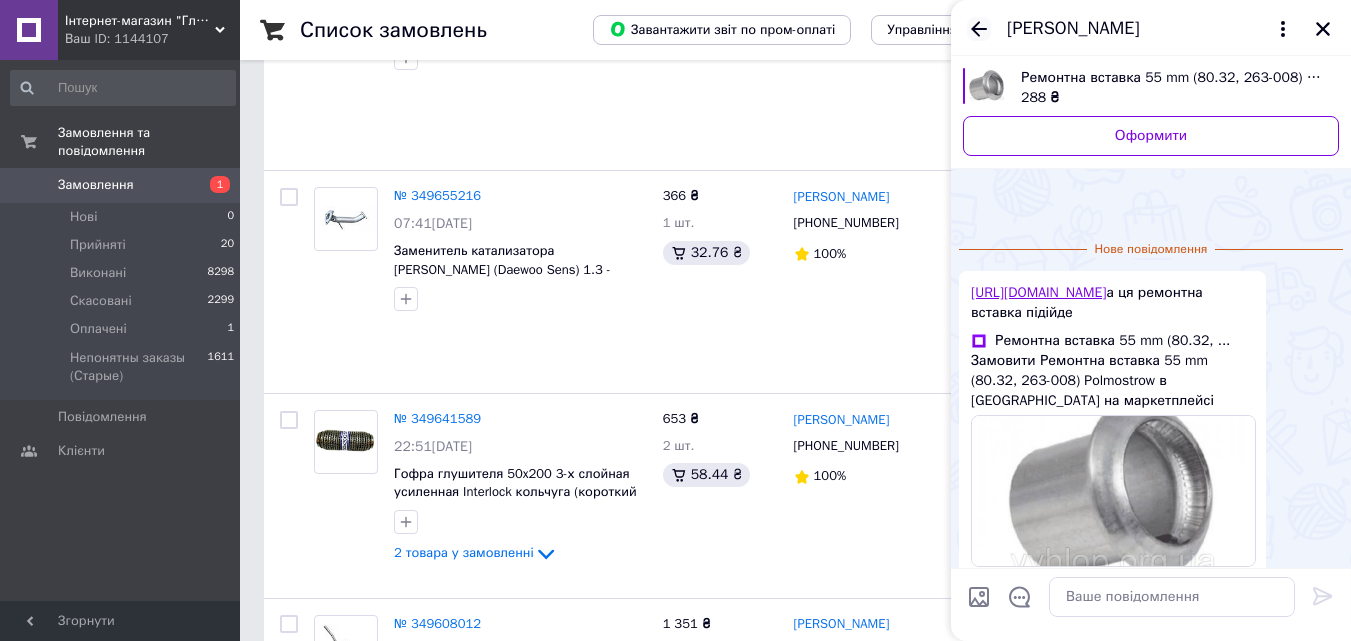 click 